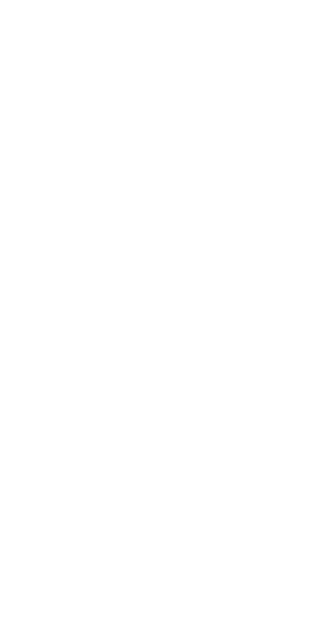 scroll, scrollTop: 0, scrollLeft: 0, axis: both 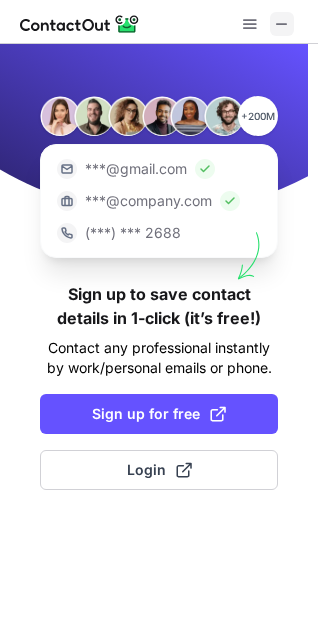 click at bounding box center [282, 24] 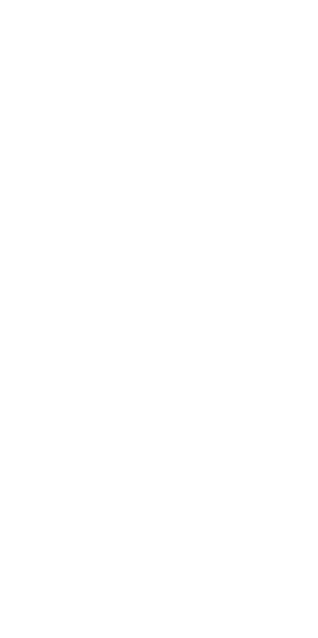 scroll, scrollTop: 0, scrollLeft: 0, axis: both 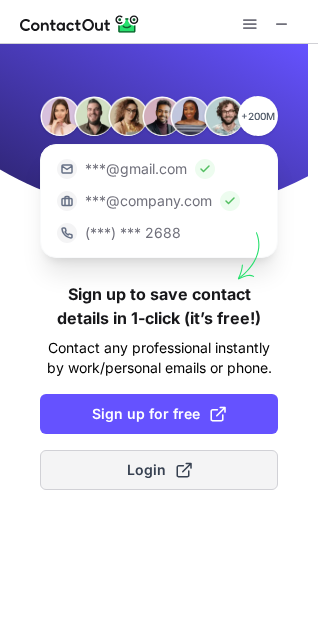 click on "Login" at bounding box center [159, 470] 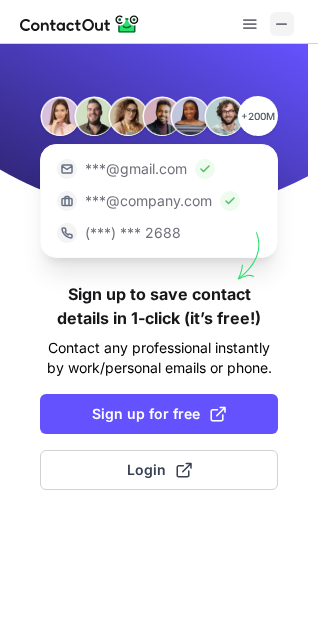 click at bounding box center [282, 24] 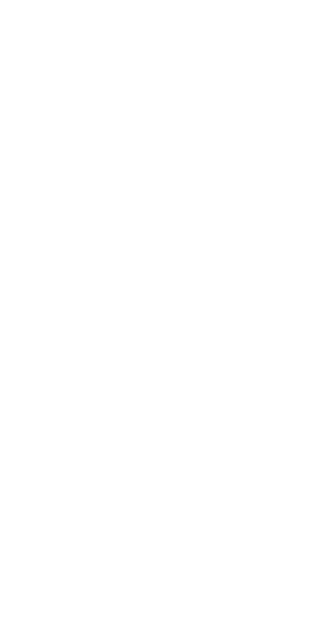 scroll, scrollTop: 0, scrollLeft: 0, axis: both 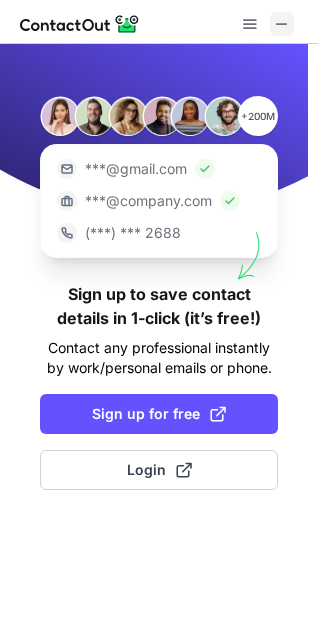 click at bounding box center (282, 24) 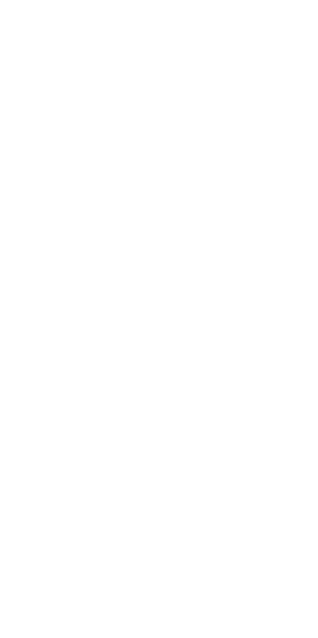 scroll, scrollTop: 0, scrollLeft: 0, axis: both 